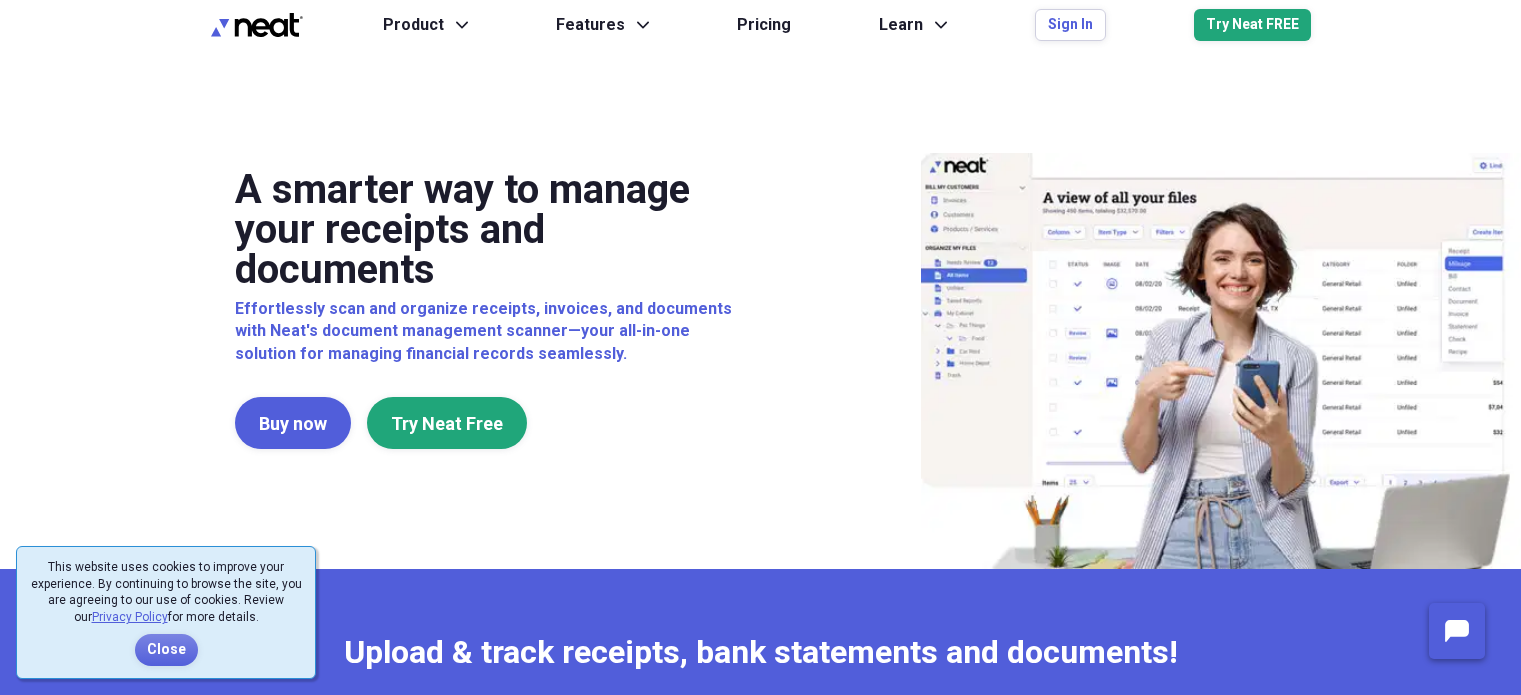 scroll, scrollTop: 0, scrollLeft: 0, axis: both 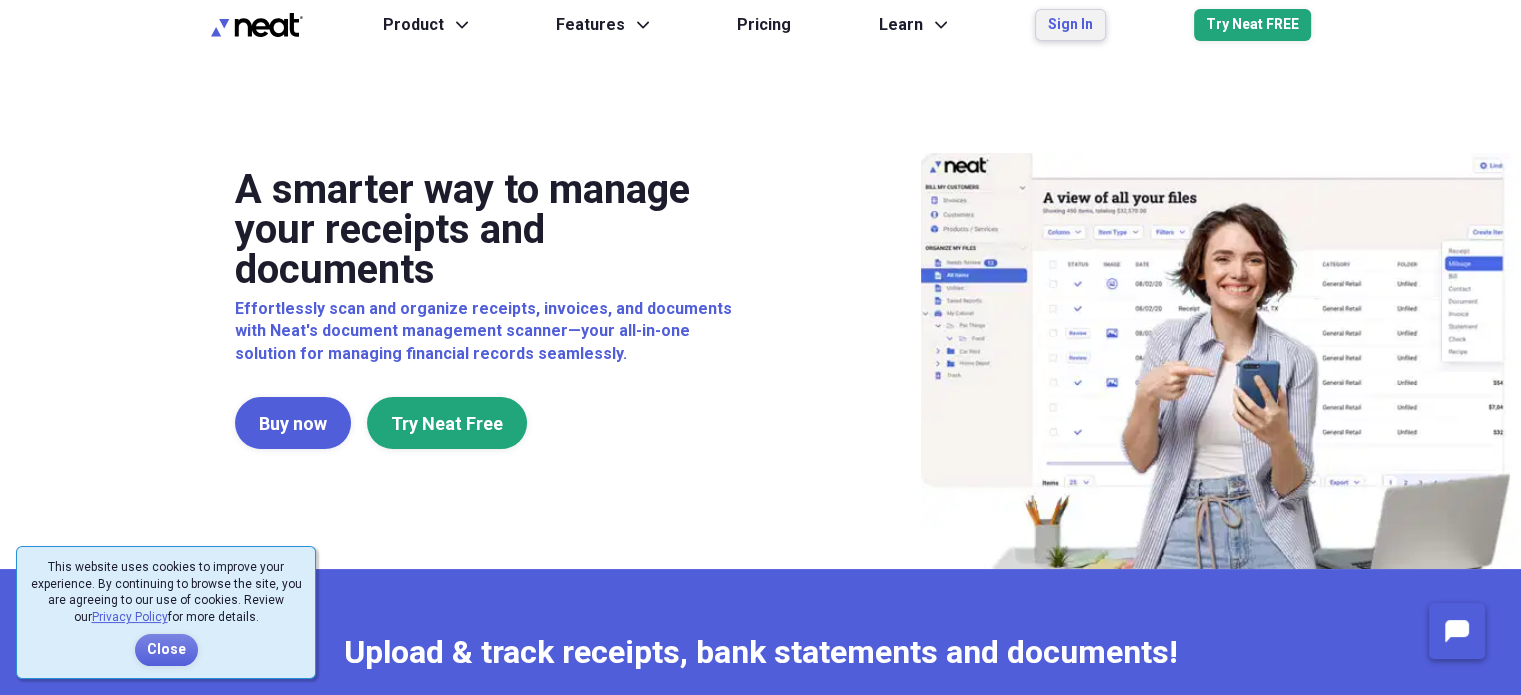 click on "Sign In" at bounding box center (1070, 25) 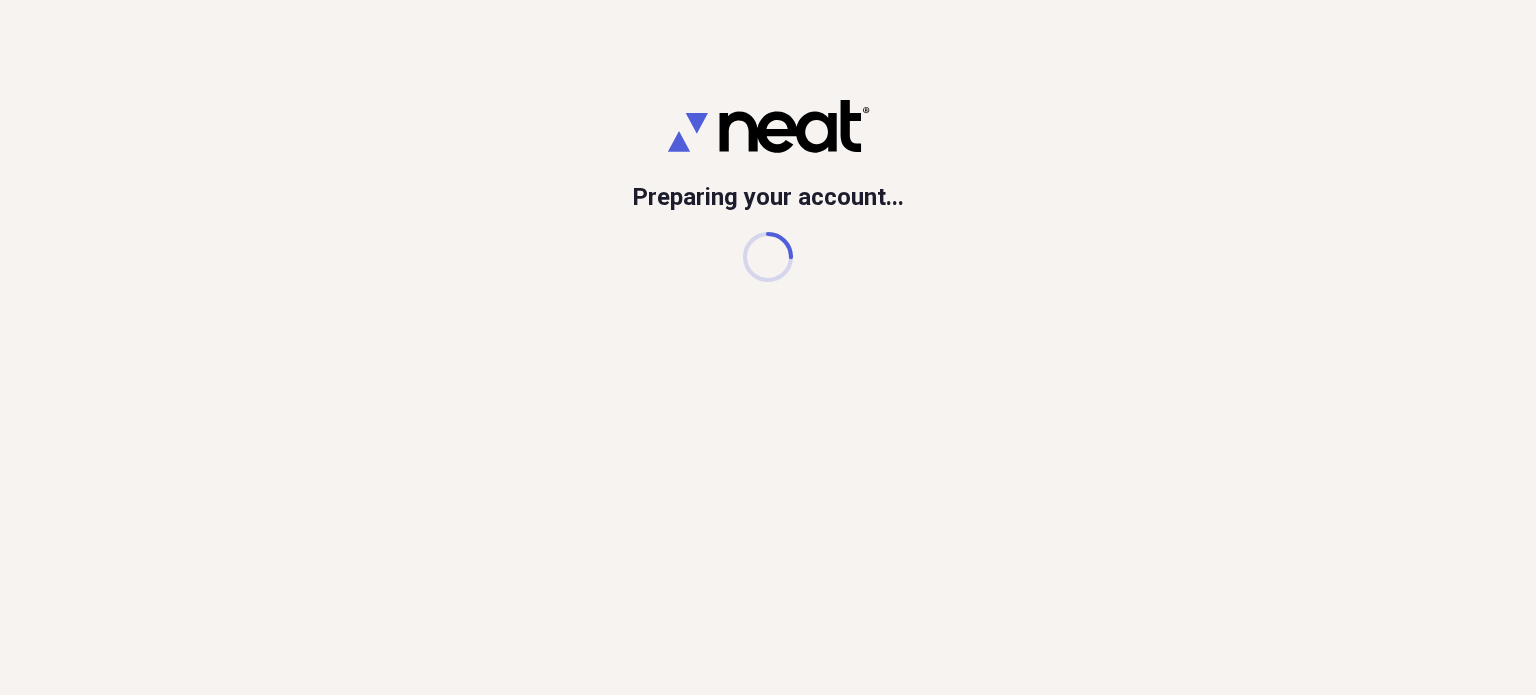 scroll, scrollTop: 0, scrollLeft: 0, axis: both 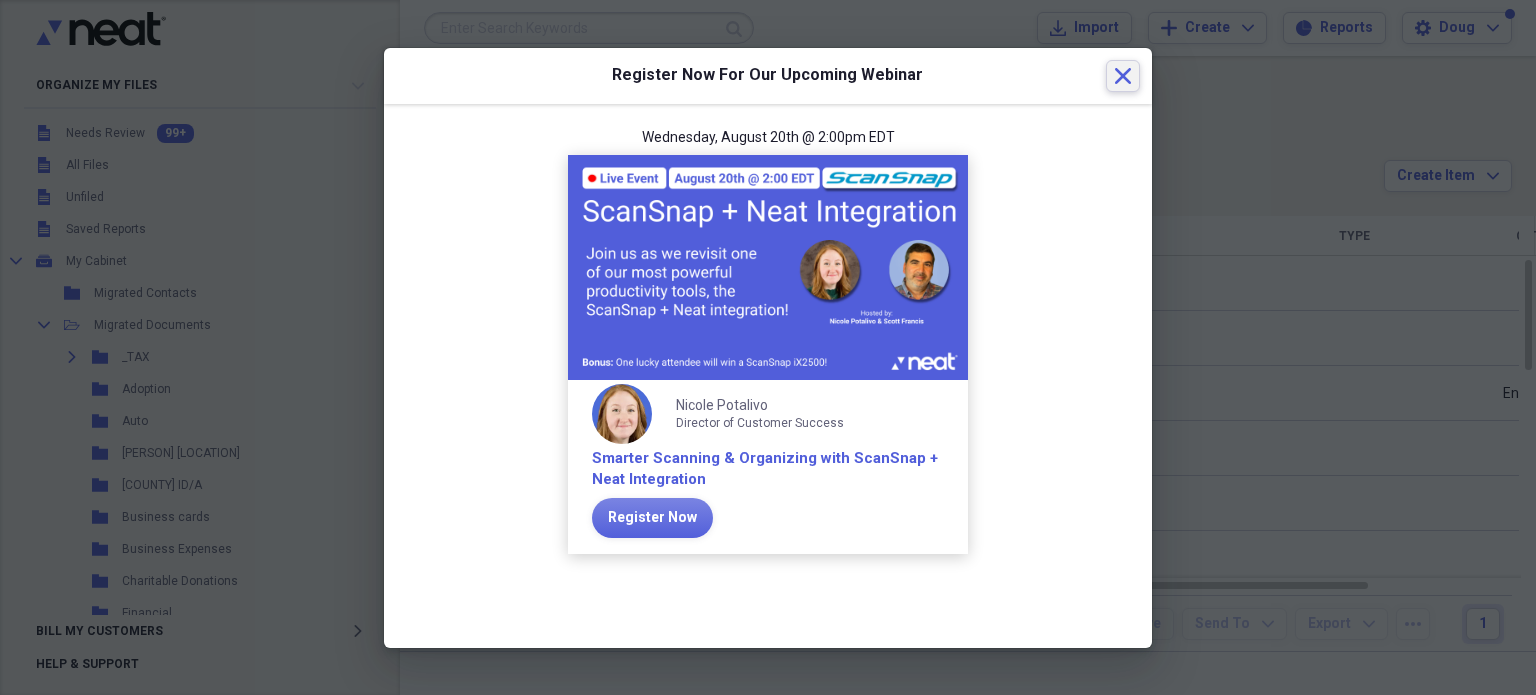 click on "Close" at bounding box center [1123, 76] 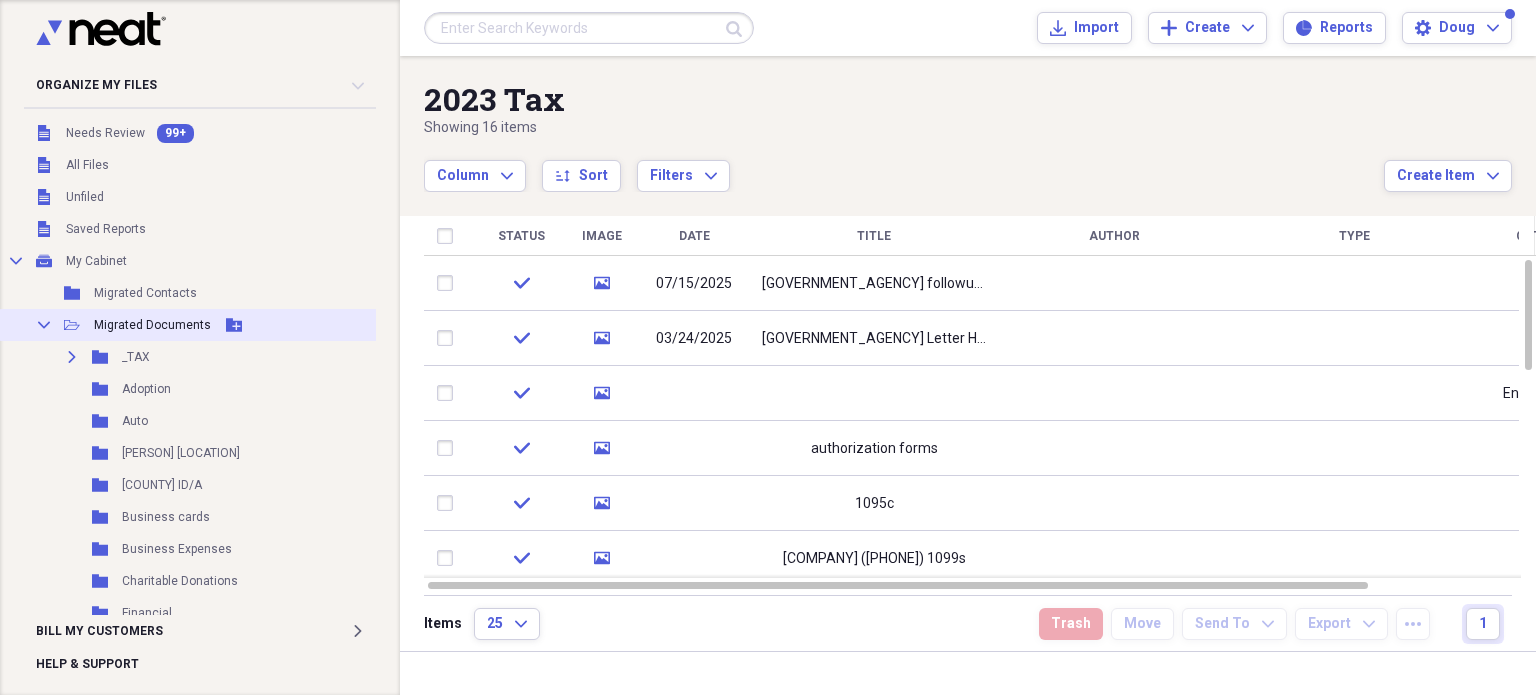click on "Collapse" 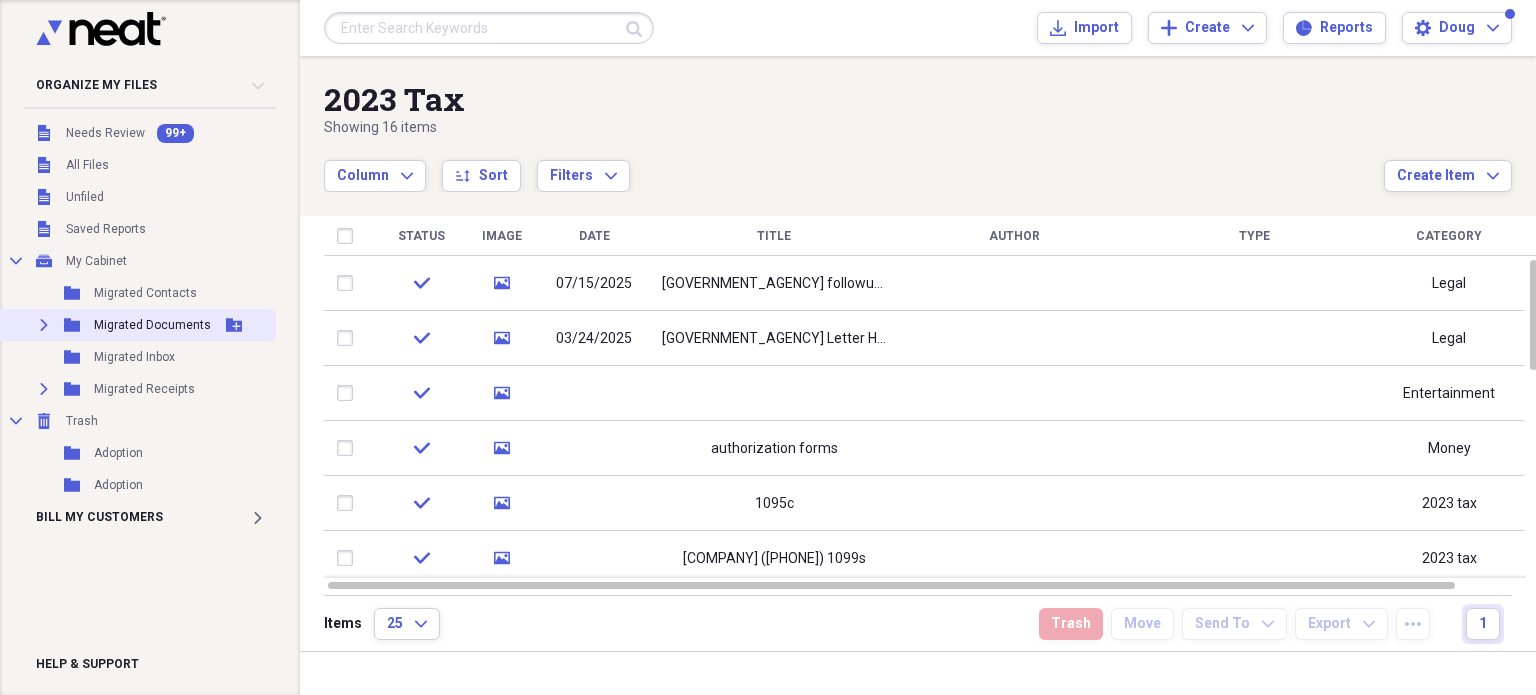 click on "Expand" 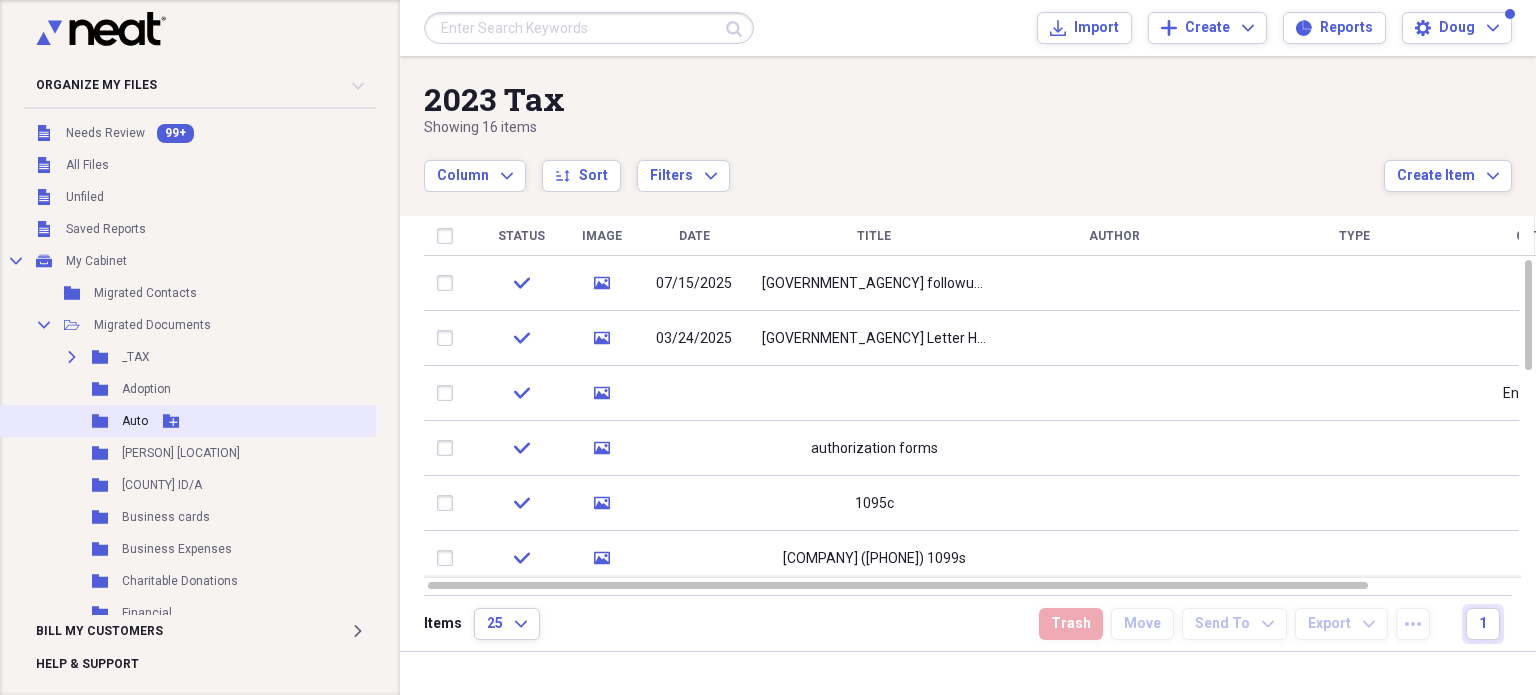 click on "Auto" at bounding box center (135, 421) 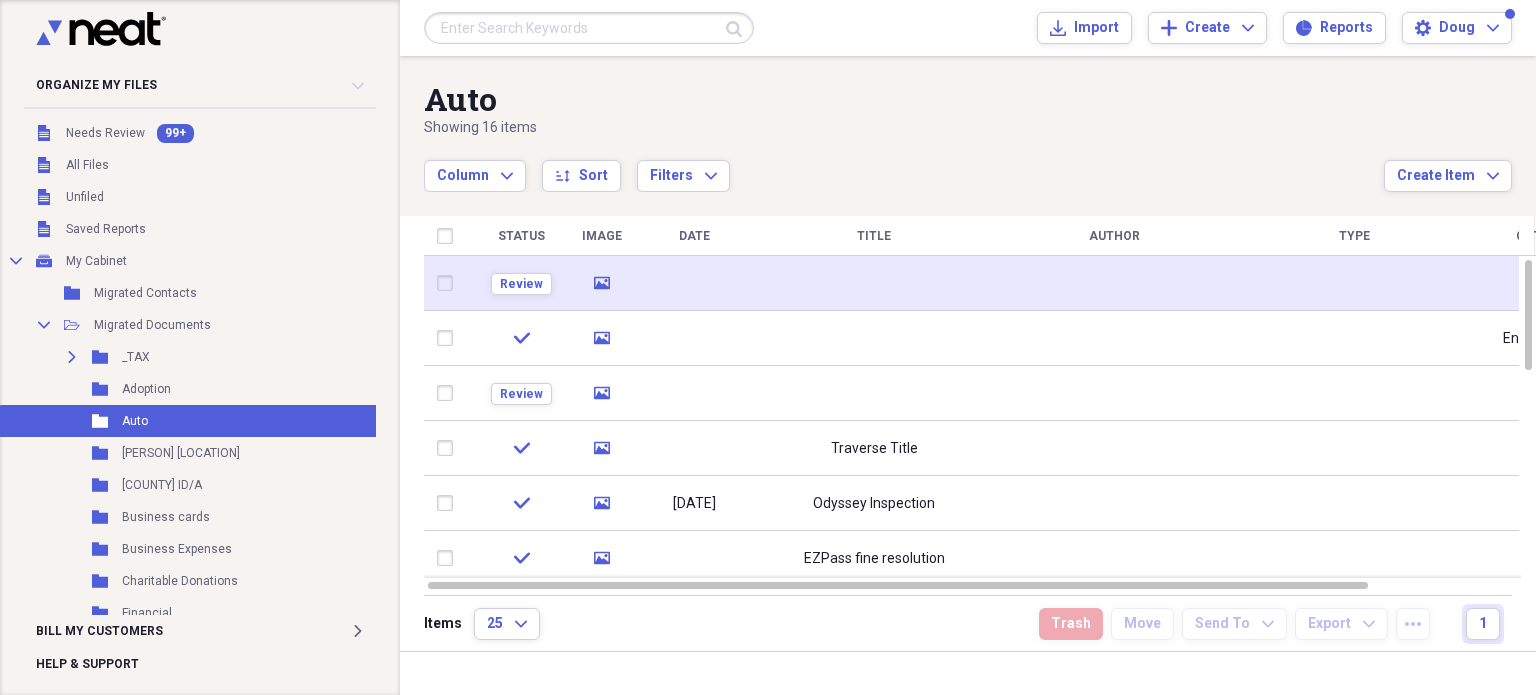 click at bounding box center [874, 283] 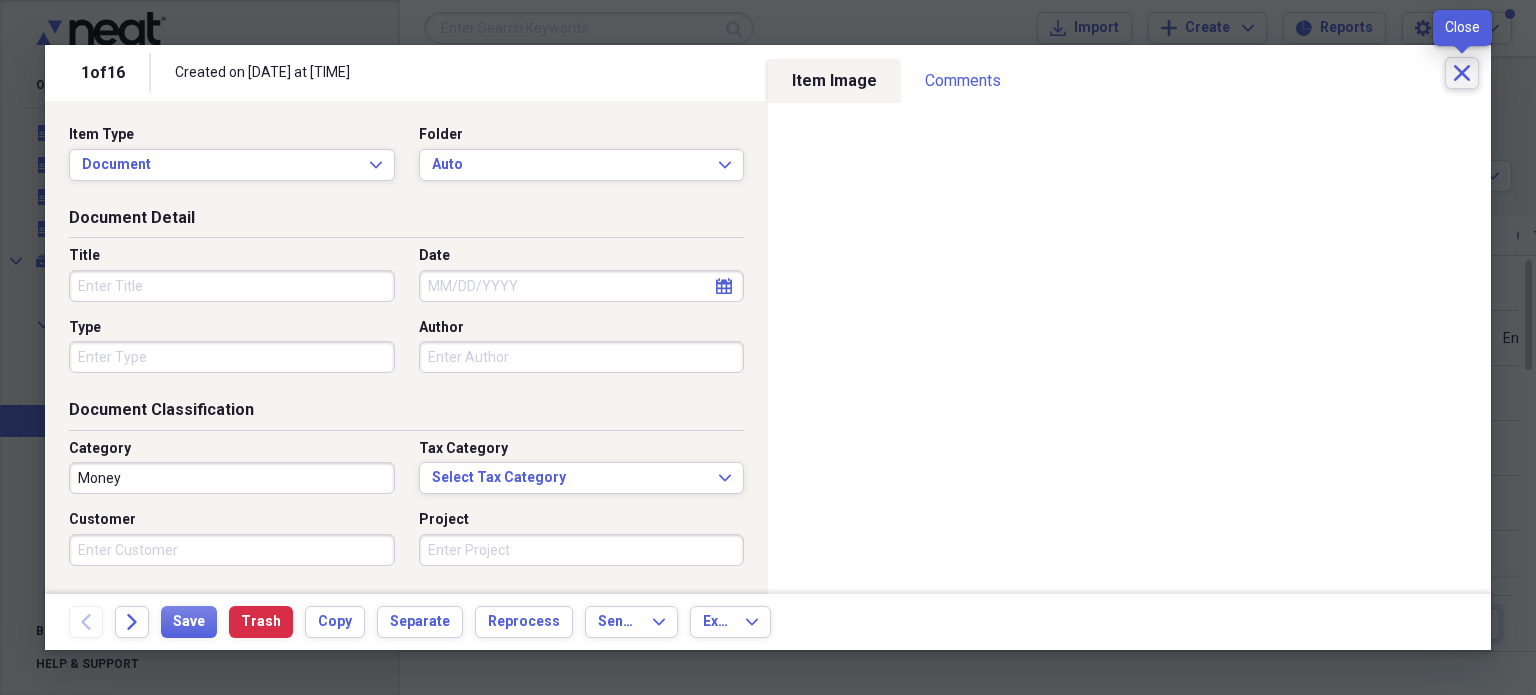 click on "Close" at bounding box center [1462, 73] 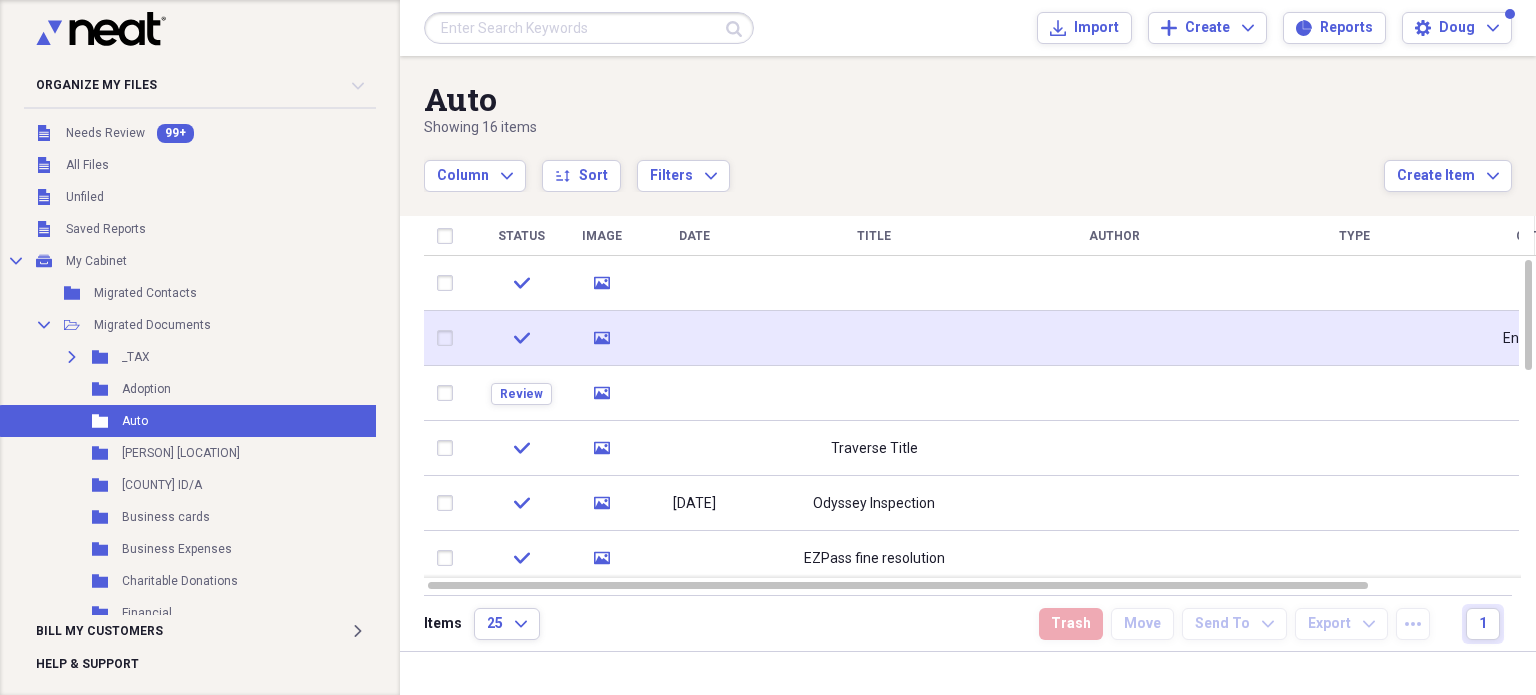 click at bounding box center [874, 338] 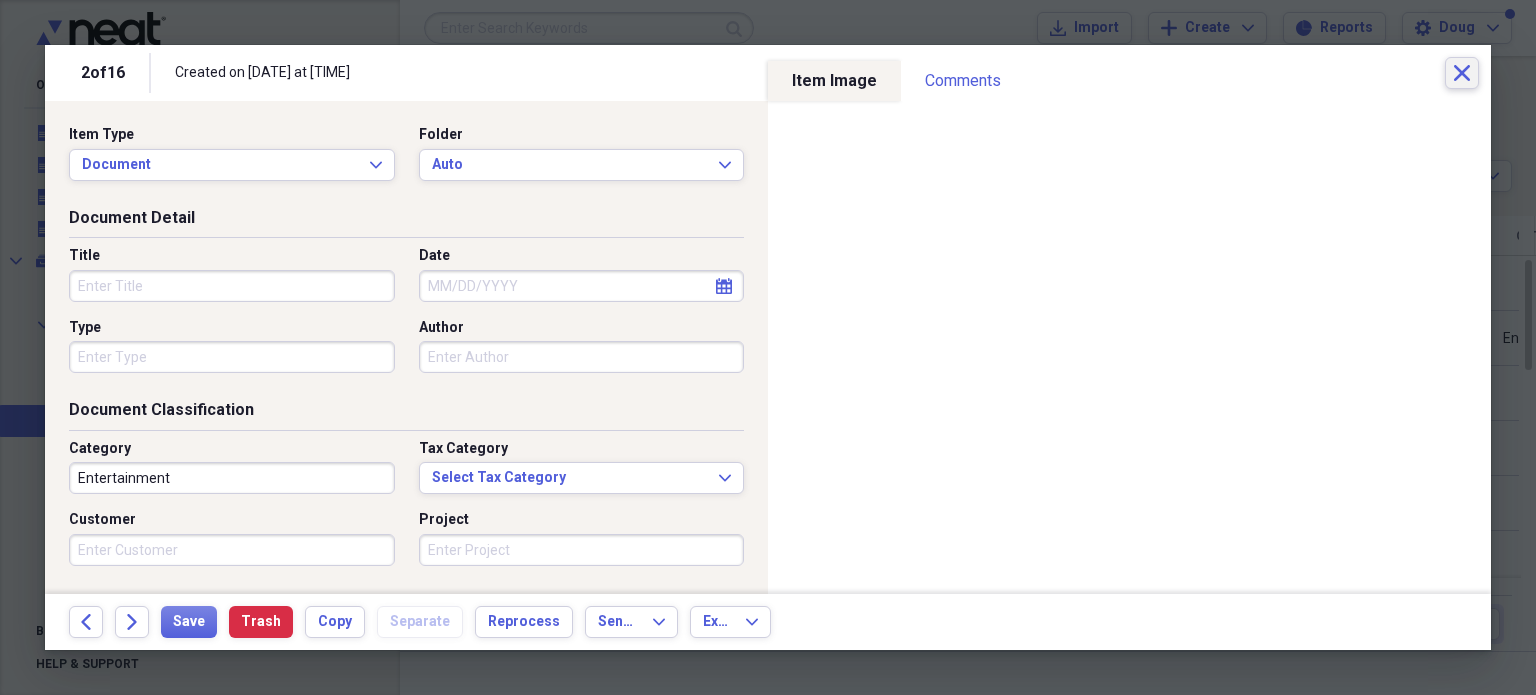 click 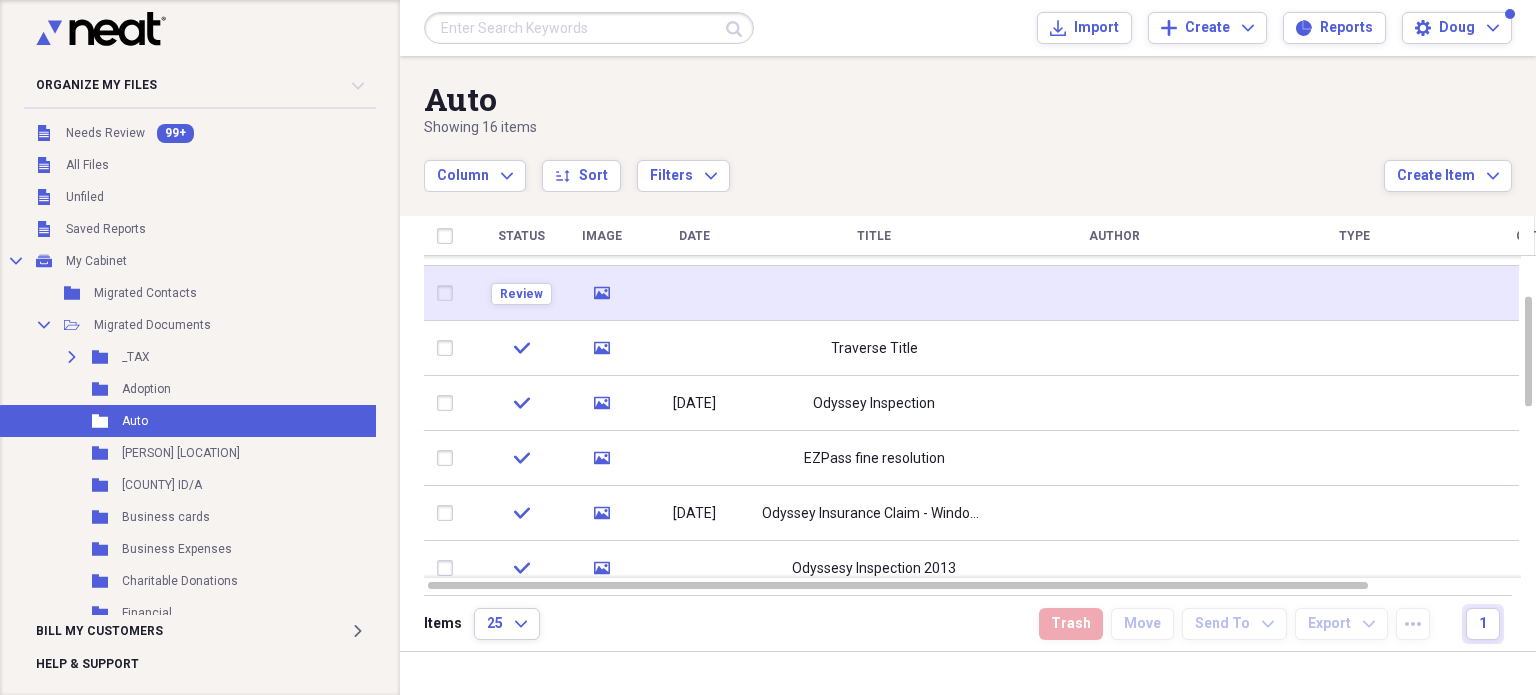 click at bounding box center (874, 293) 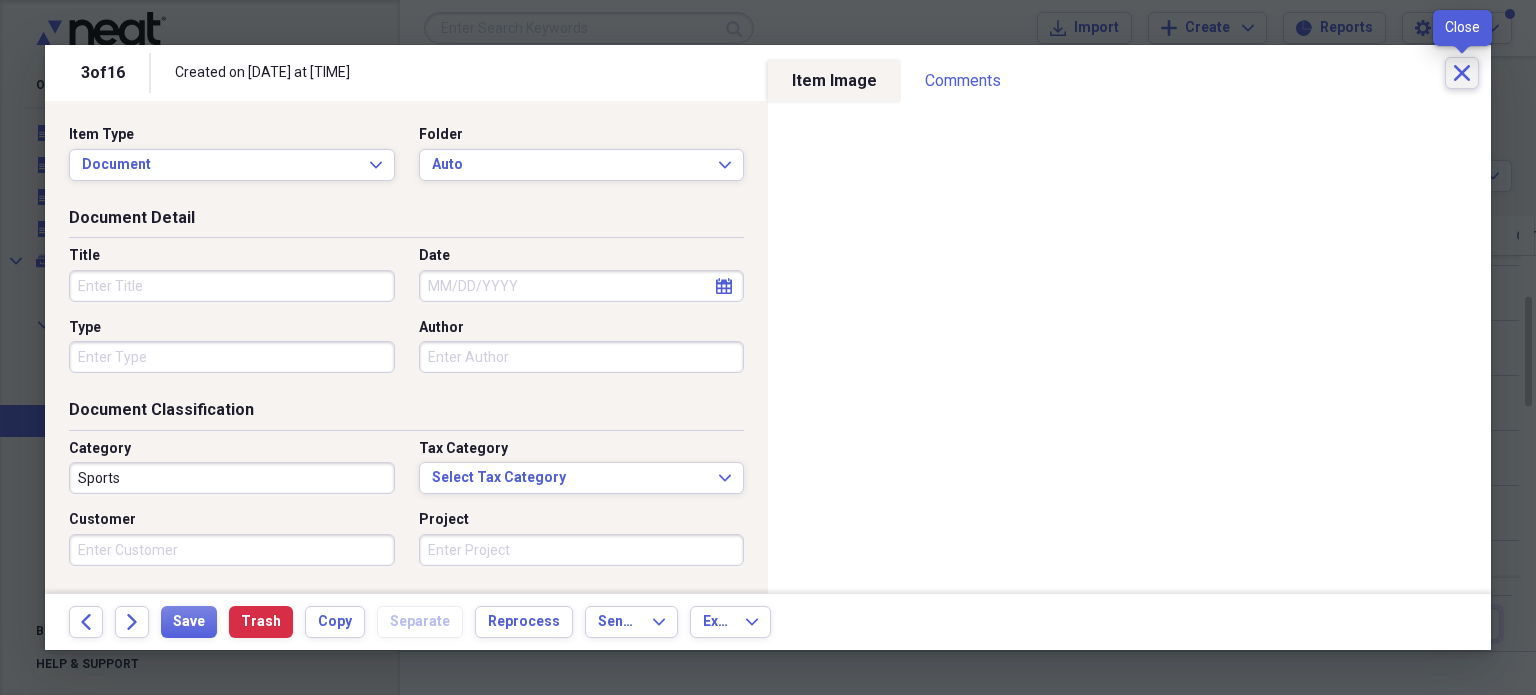 click on "Close" 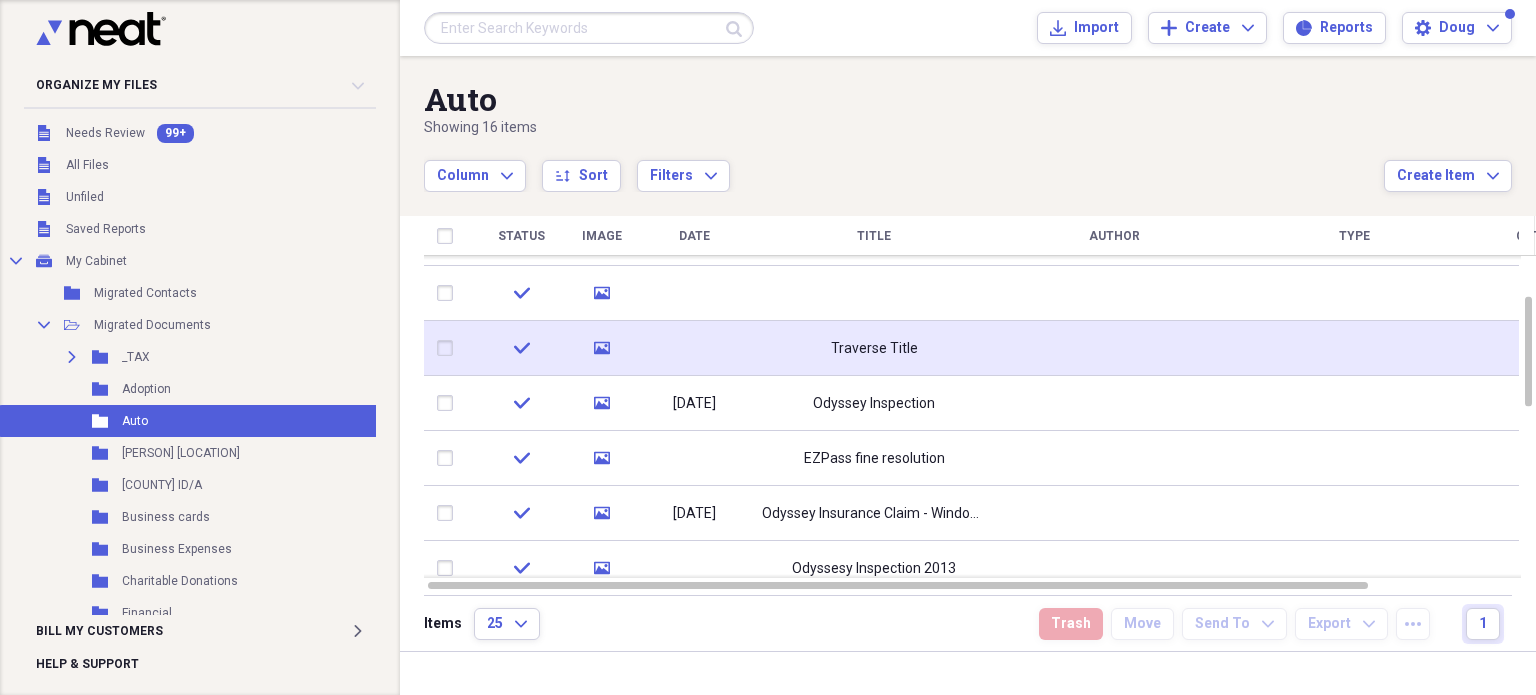 click on "Traverse Title" at bounding box center (874, 349) 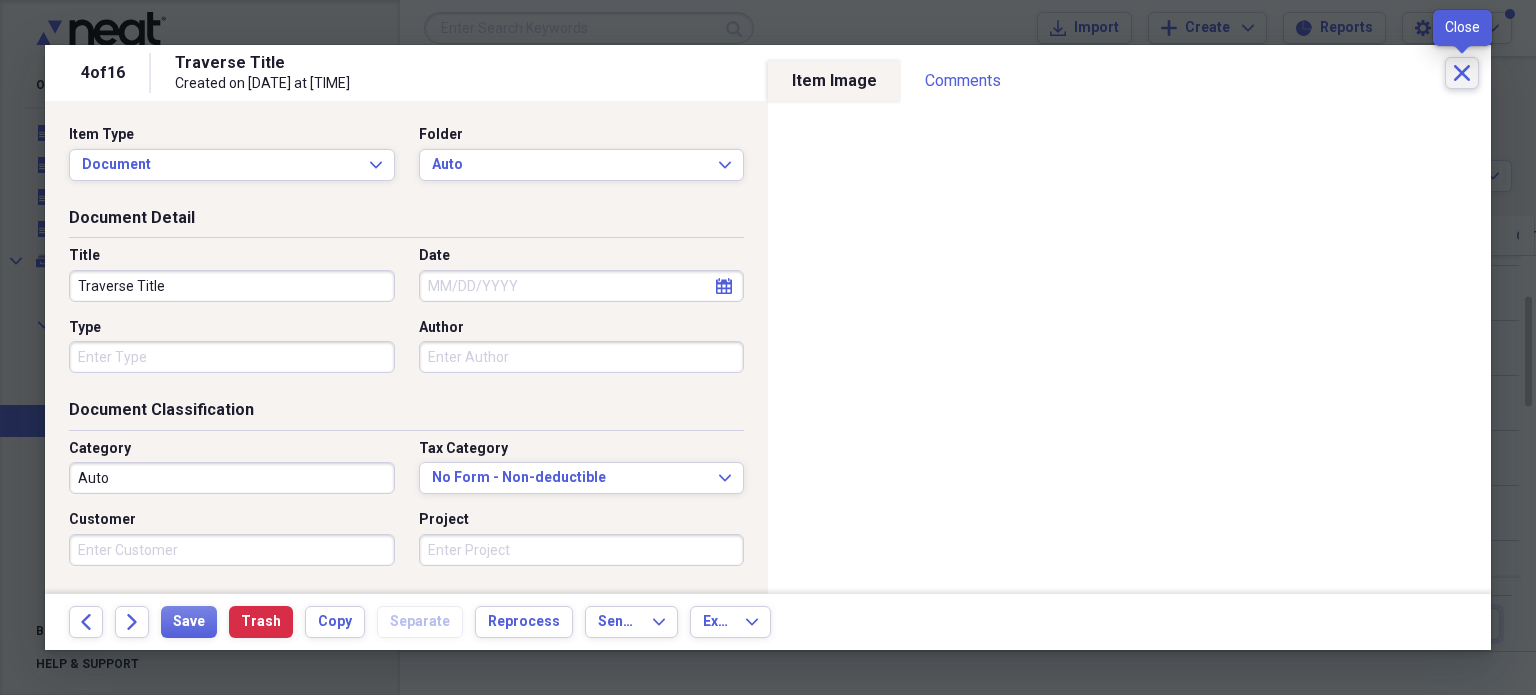 click on "Close" 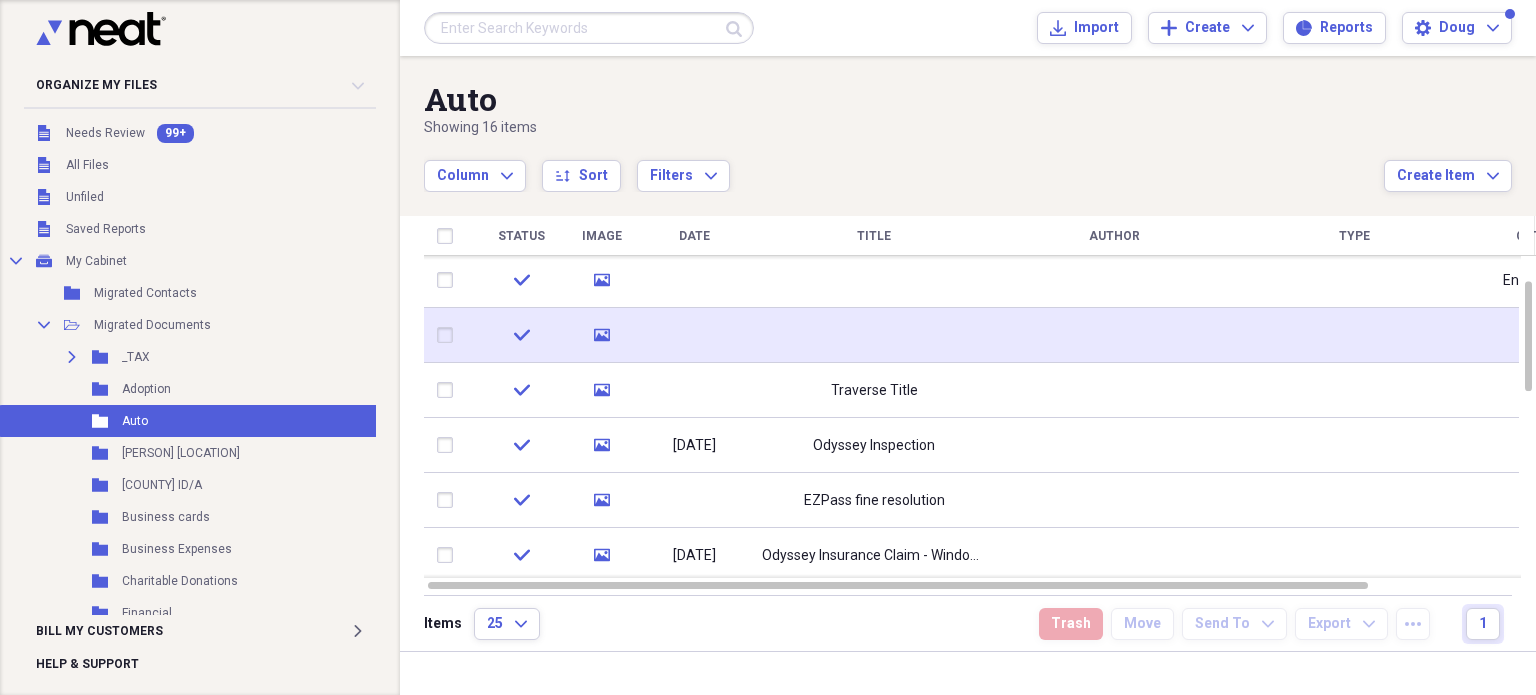 click at bounding box center (874, 335) 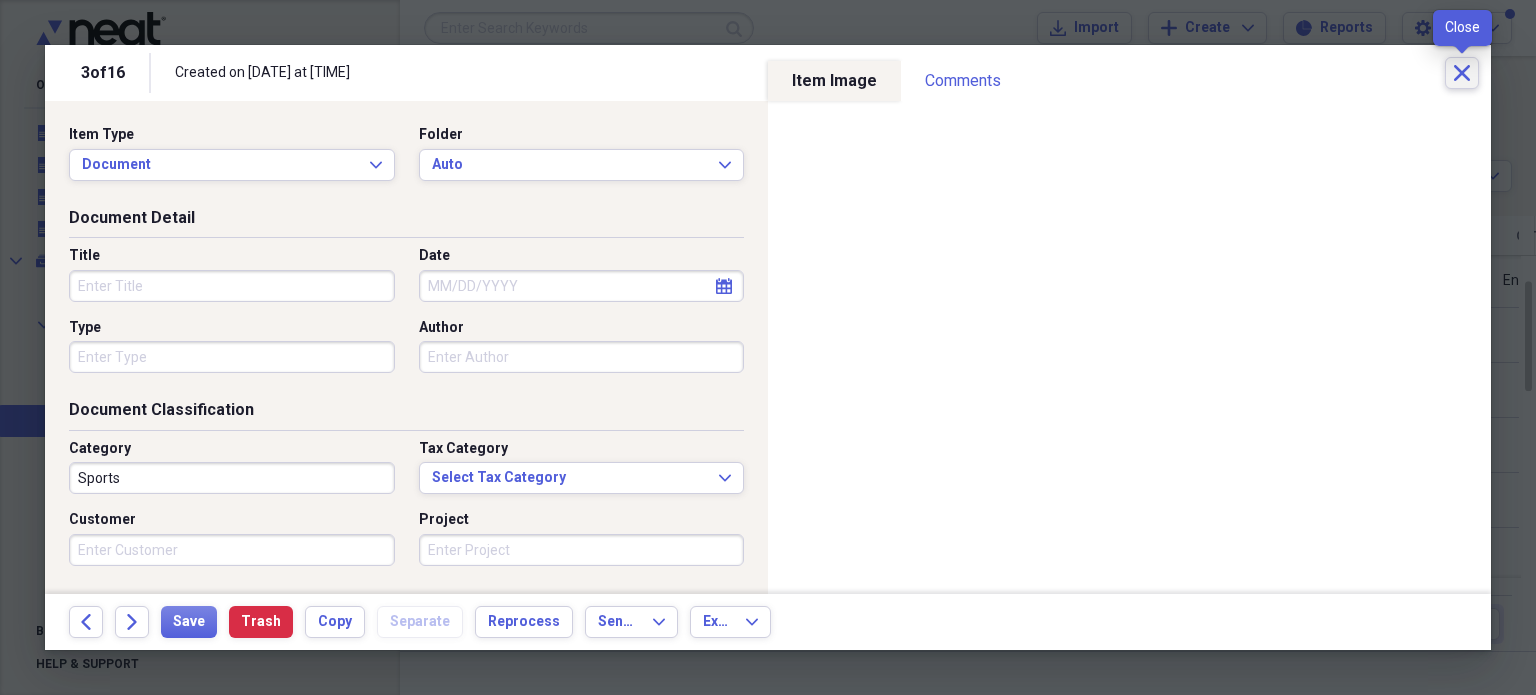 click on "Close" at bounding box center [1462, 73] 